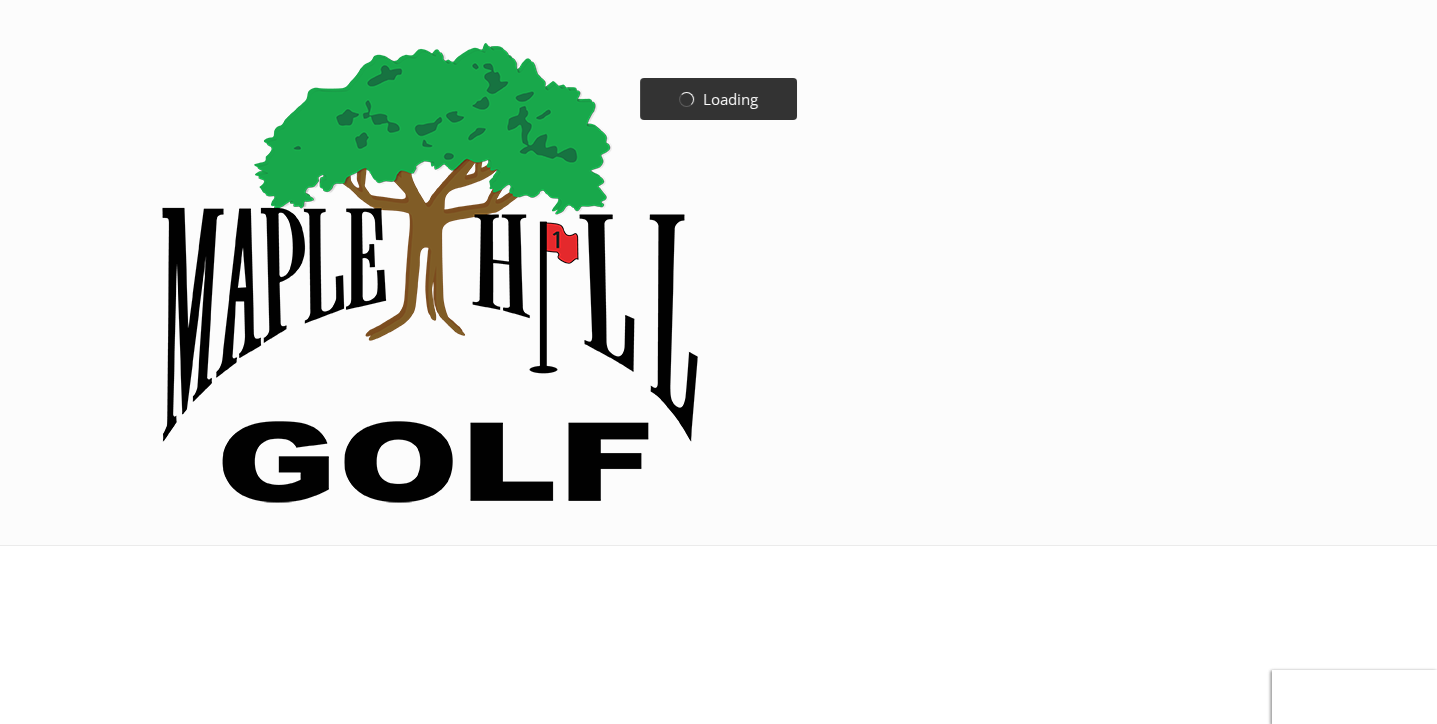 scroll, scrollTop: 0, scrollLeft: 0, axis: both 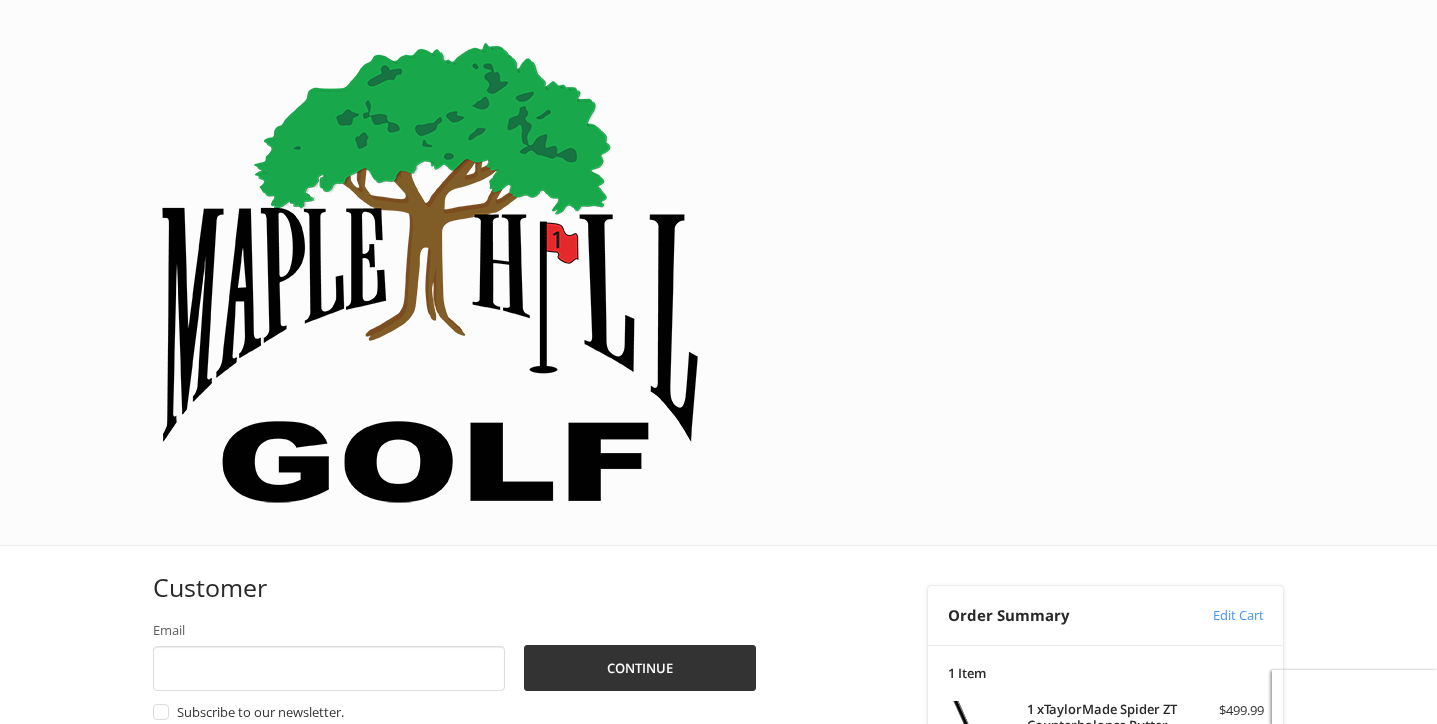 click on "Shipping" at bounding box center (454, 894) 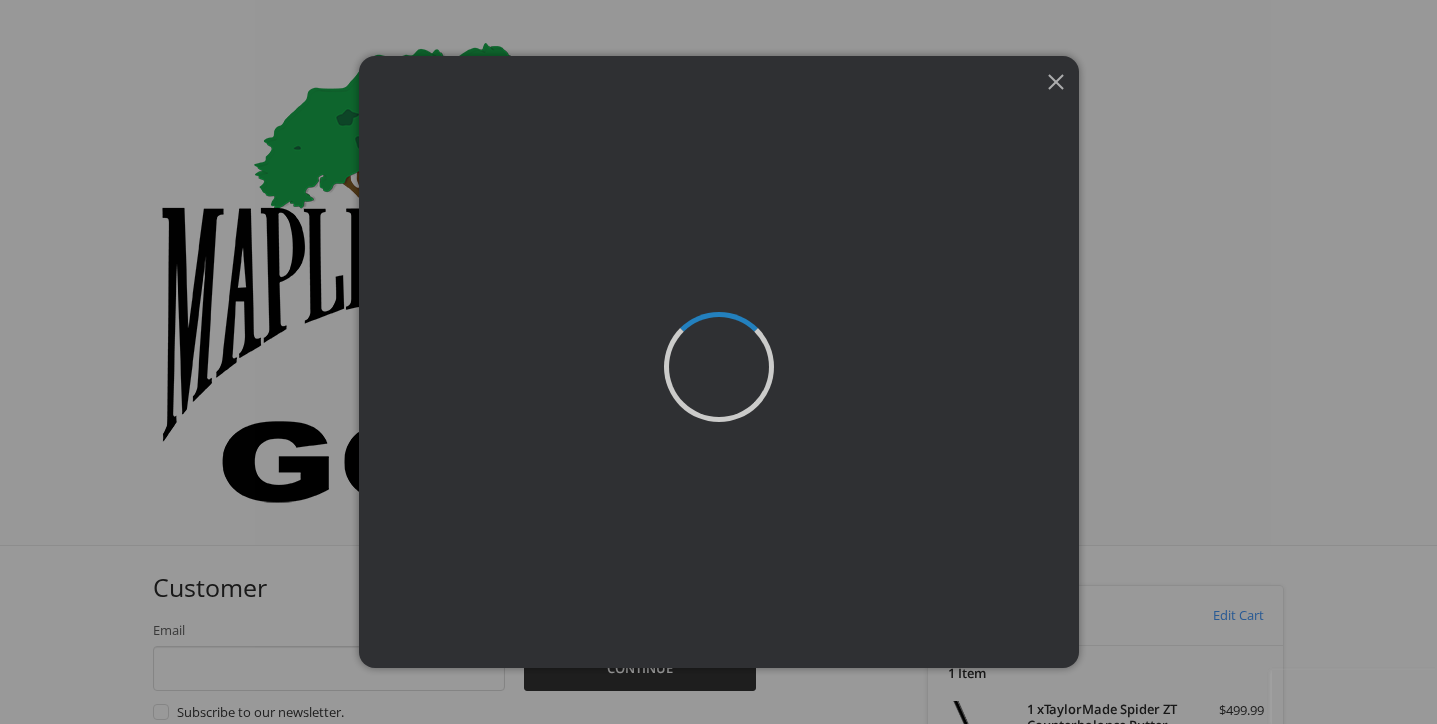 scroll, scrollTop: 0, scrollLeft: 0, axis: both 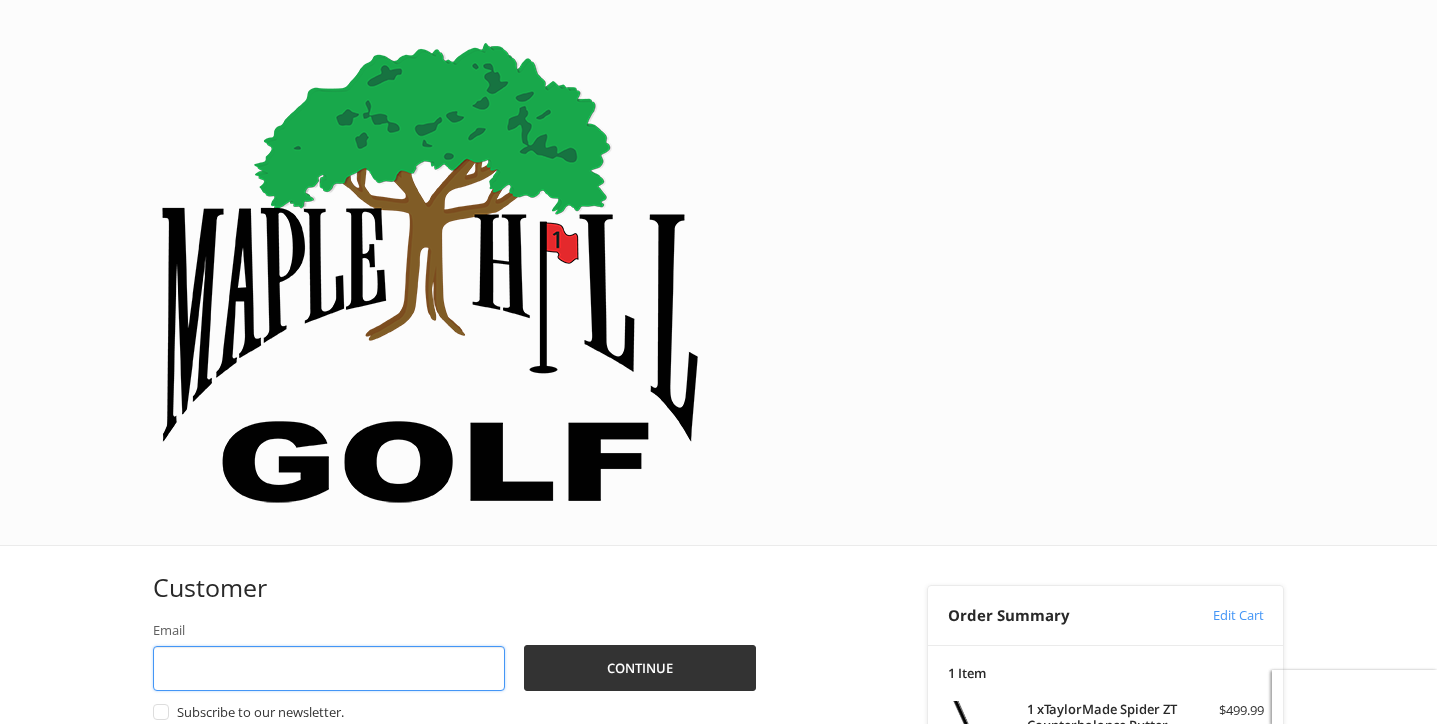 click on "Email" at bounding box center [329, 668] 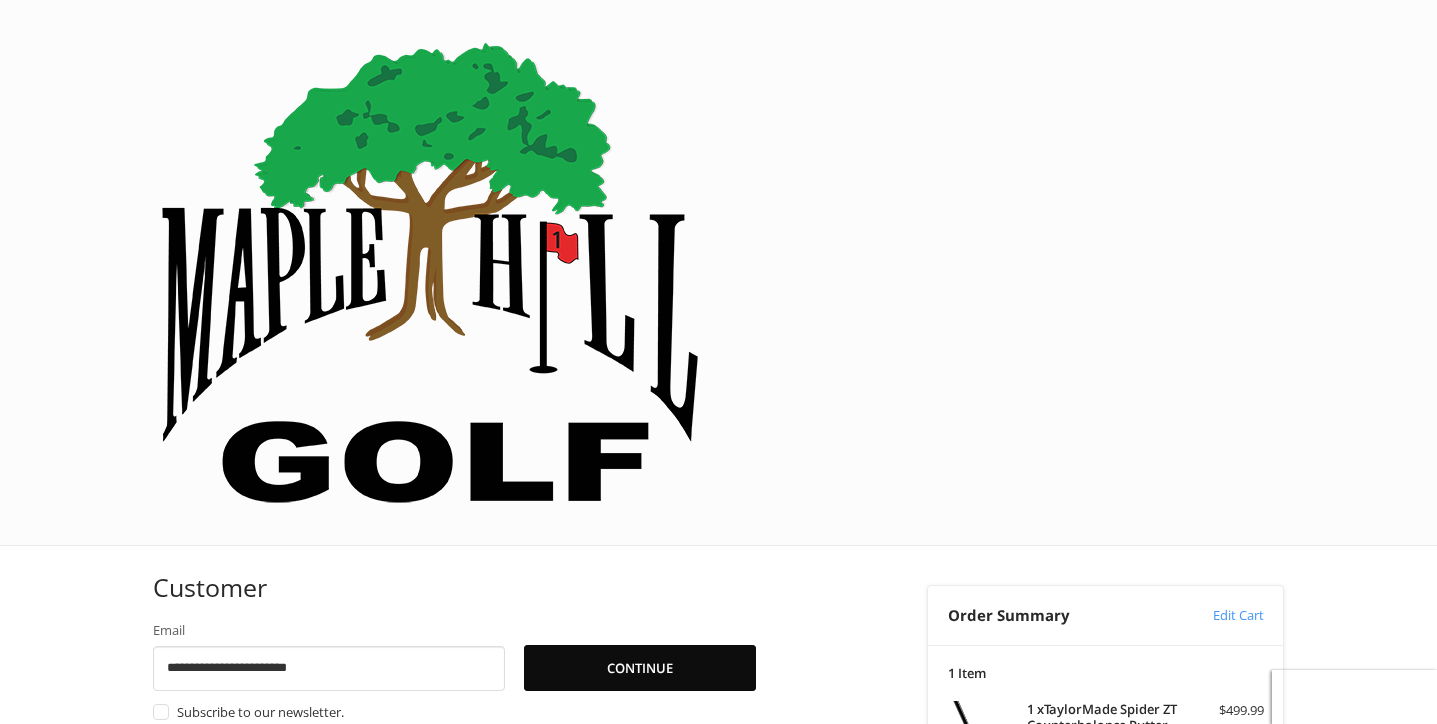 click on "Continue" at bounding box center [640, 668] 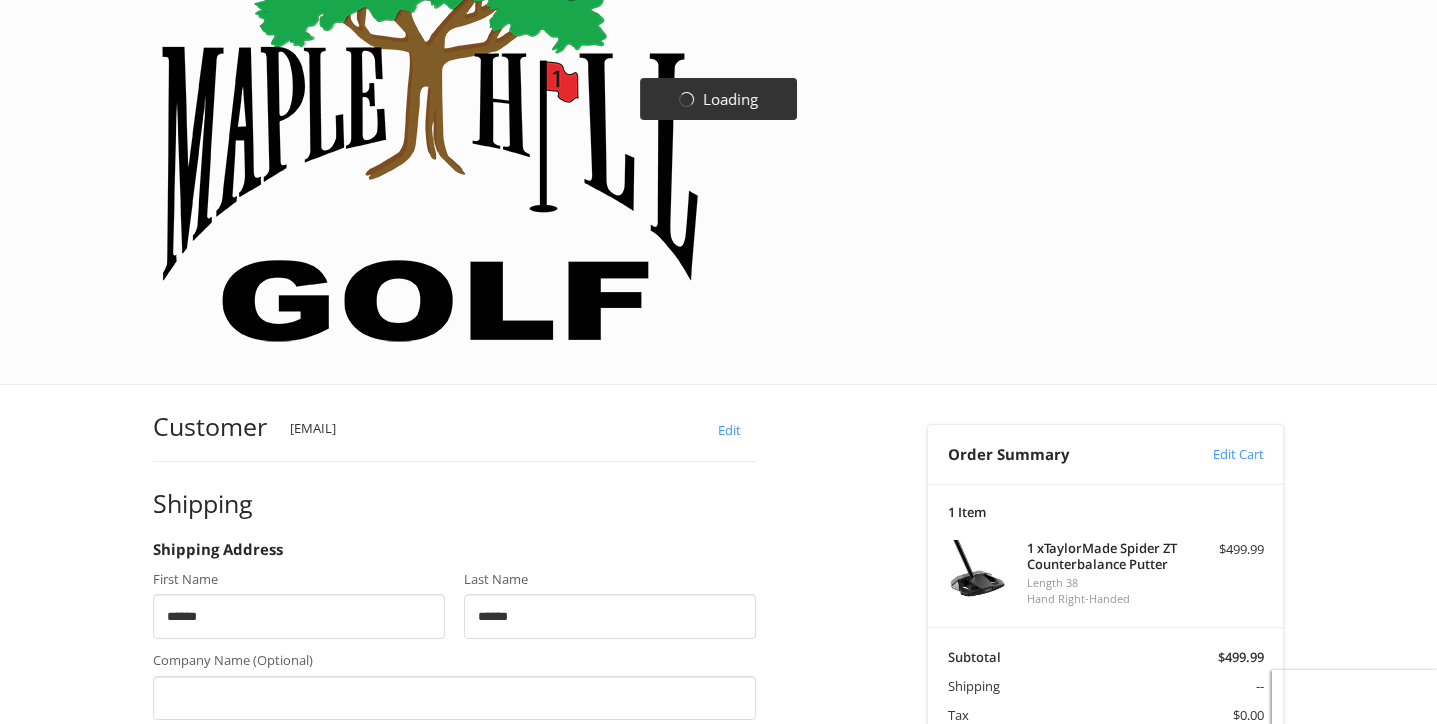 scroll, scrollTop: 172, scrollLeft: 0, axis: vertical 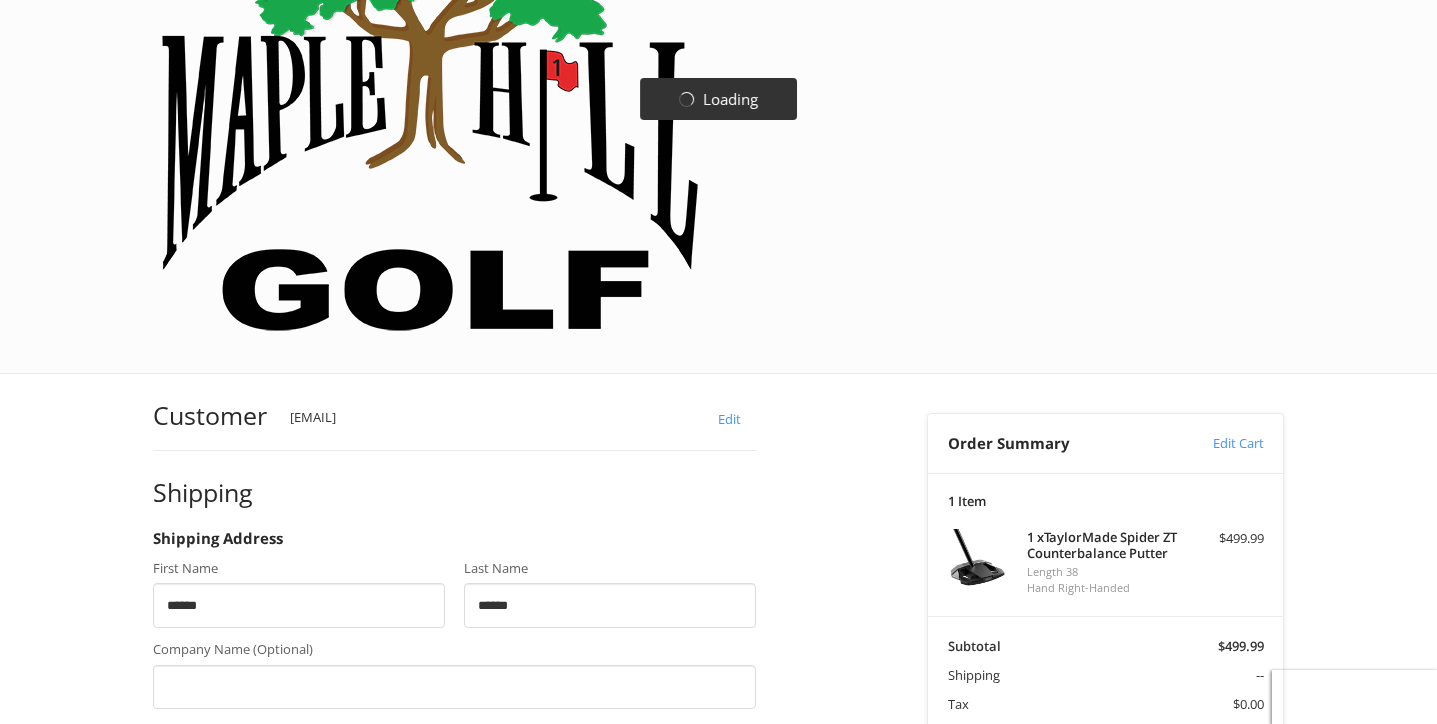 click on "**********" at bounding box center [454, 849] 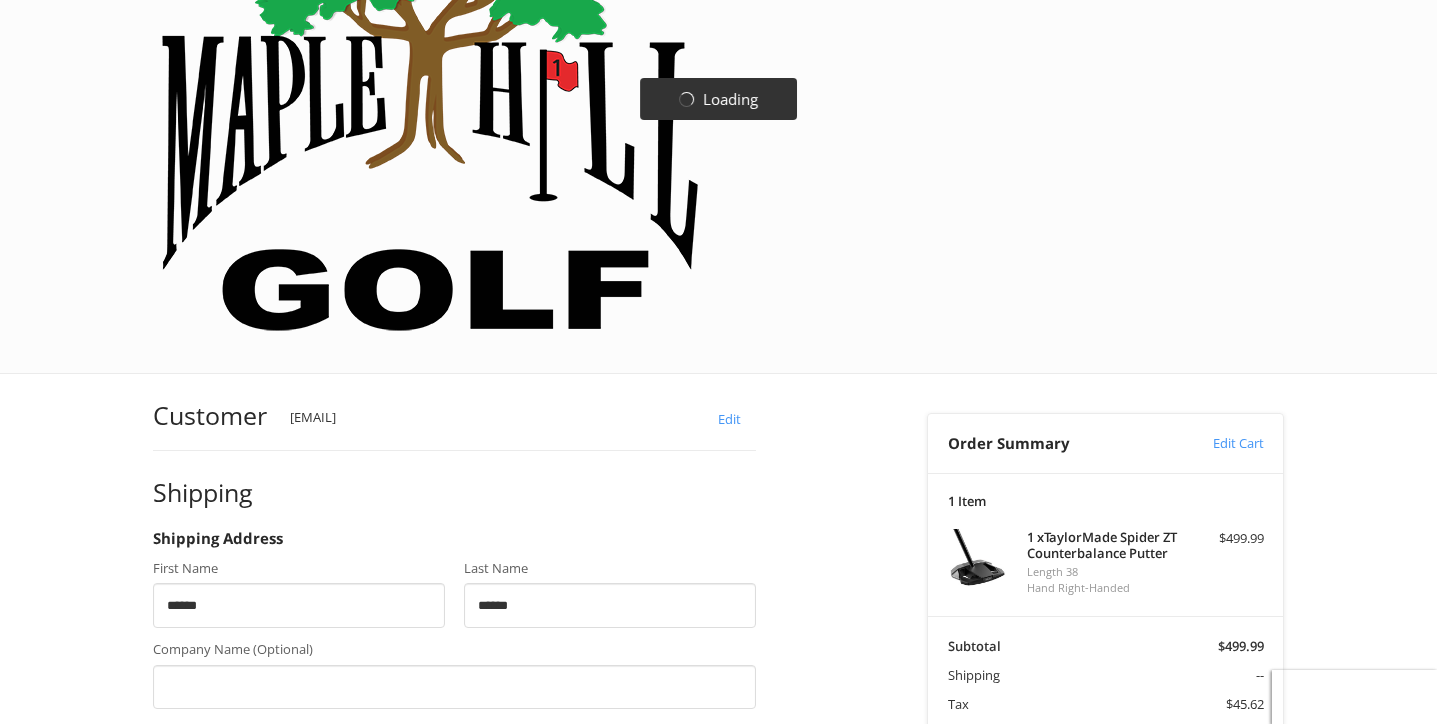 click on "**********" at bounding box center (454, 849) 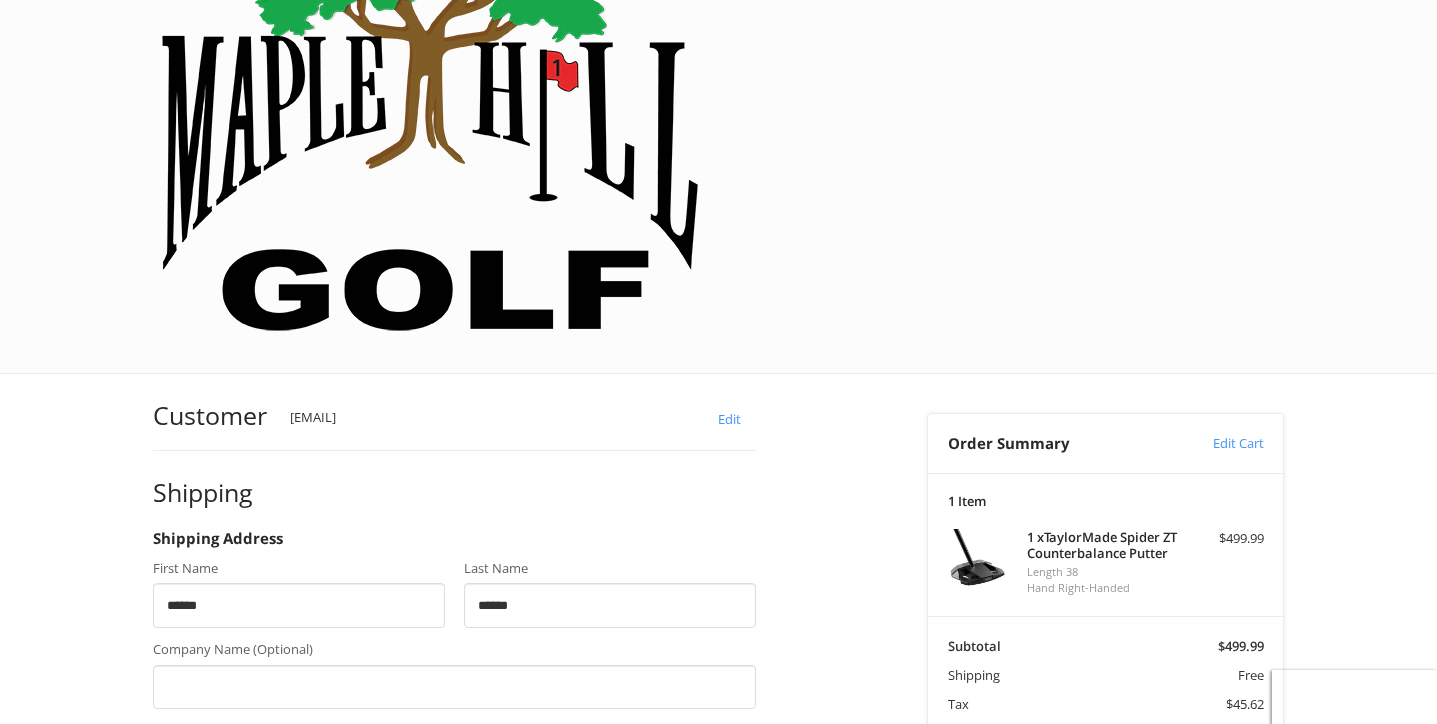 type on "**********" 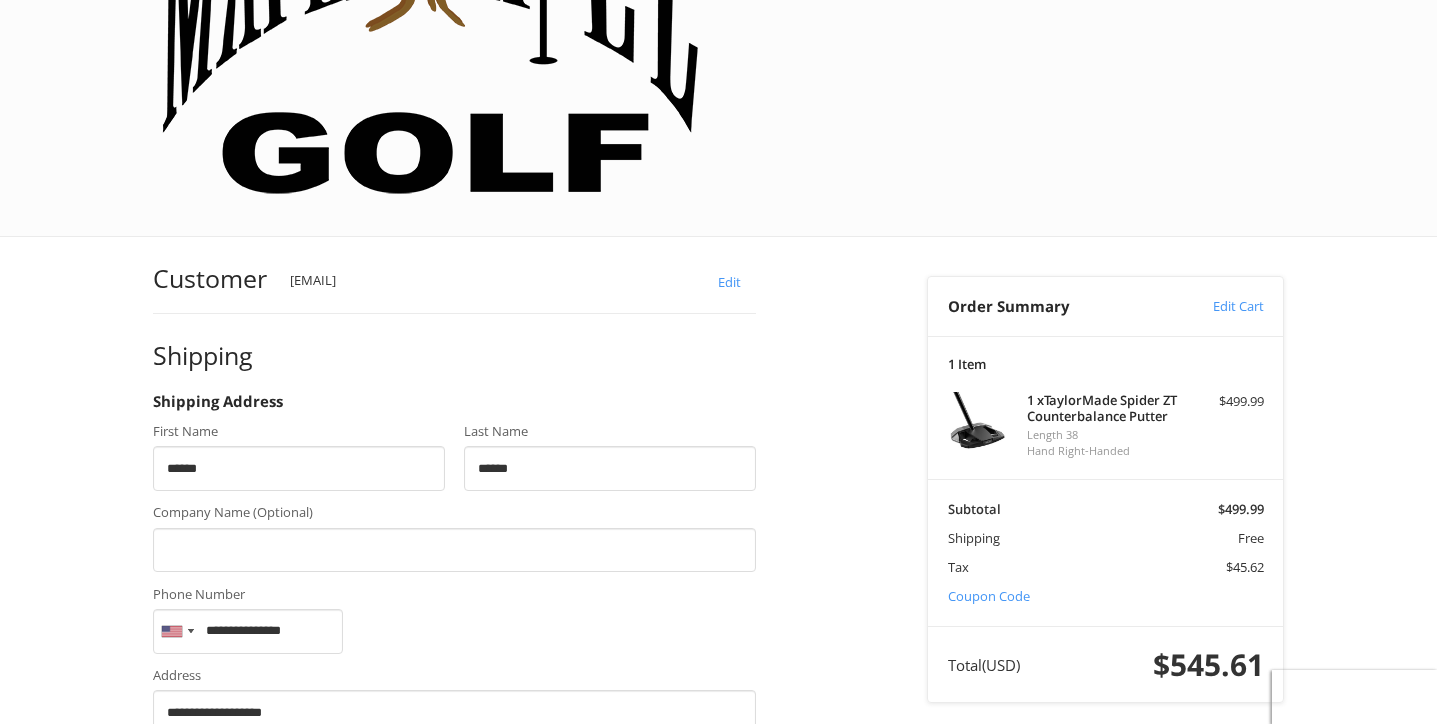 scroll, scrollTop: 320, scrollLeft: 0, axis: vertical 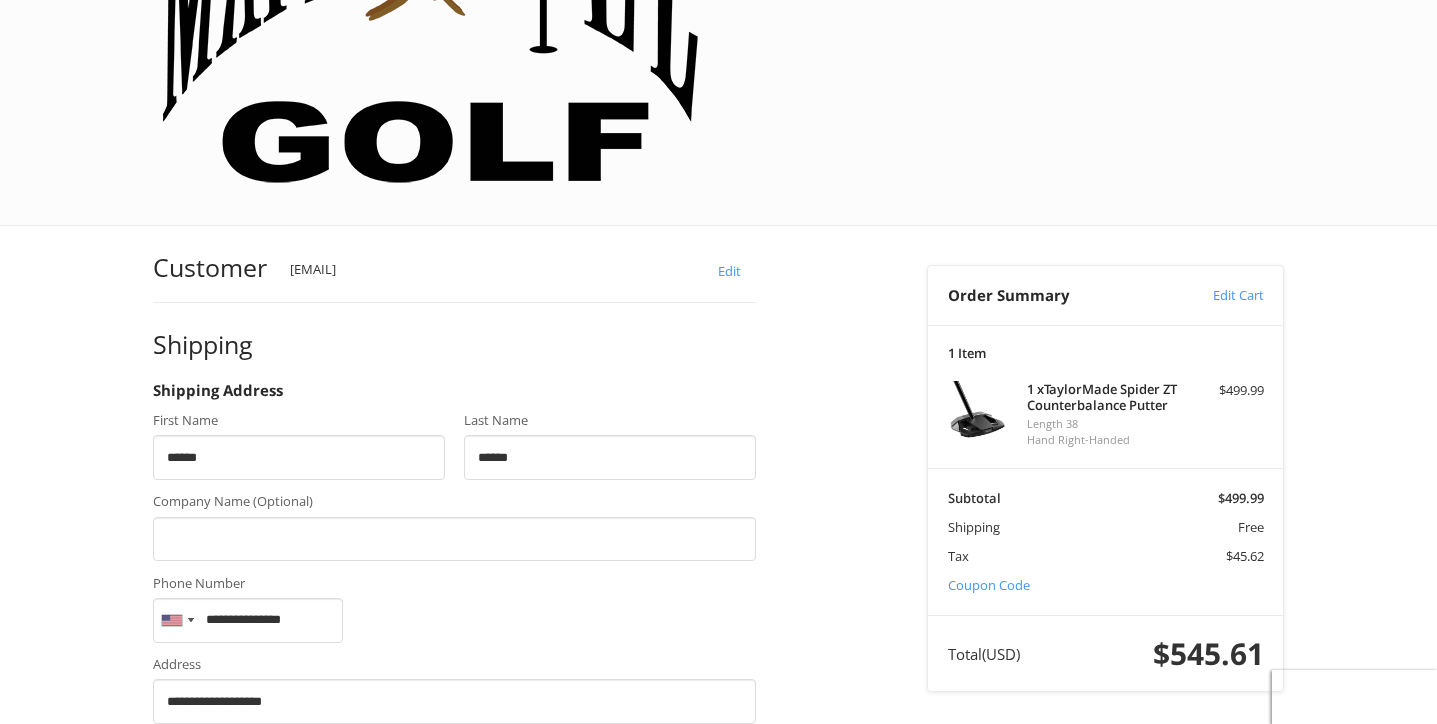 type on "*******" 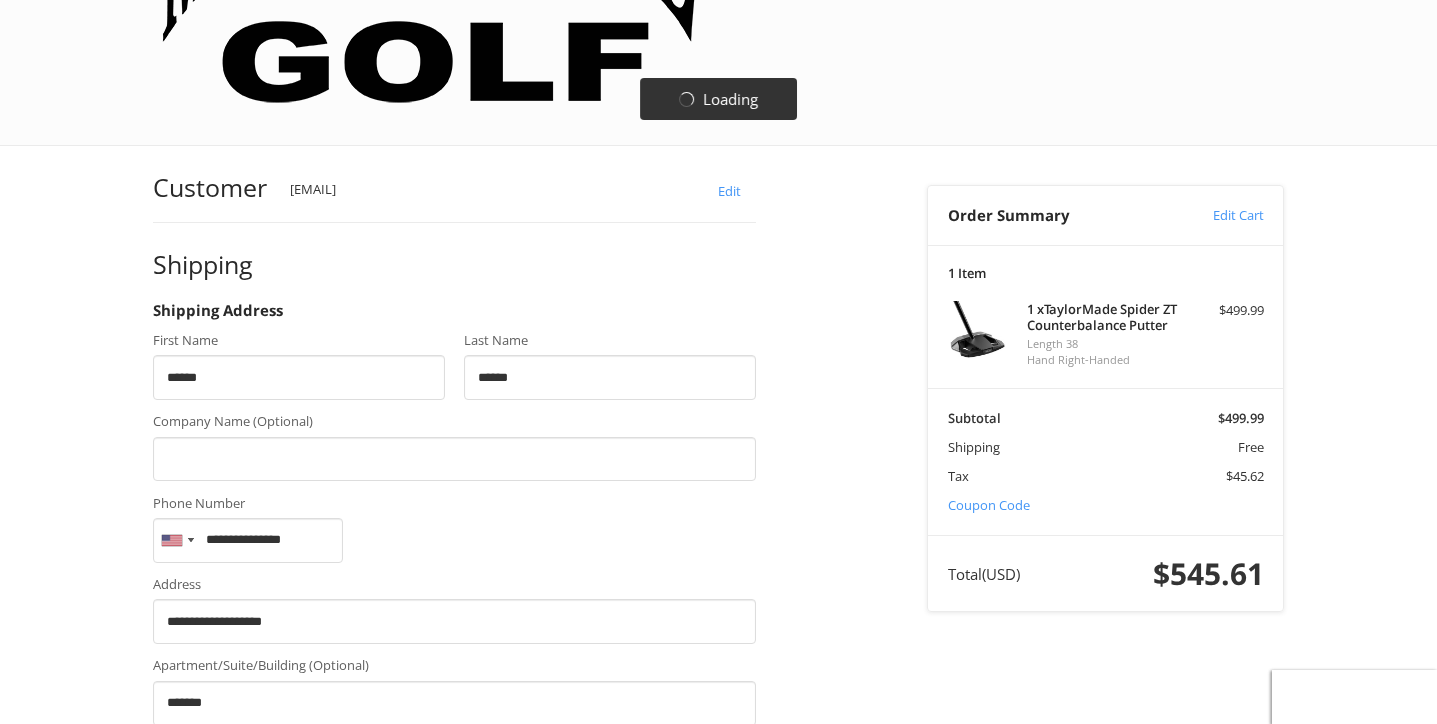 scroll, scrollTop: 411, scrollLeft: 0, axis: vertical 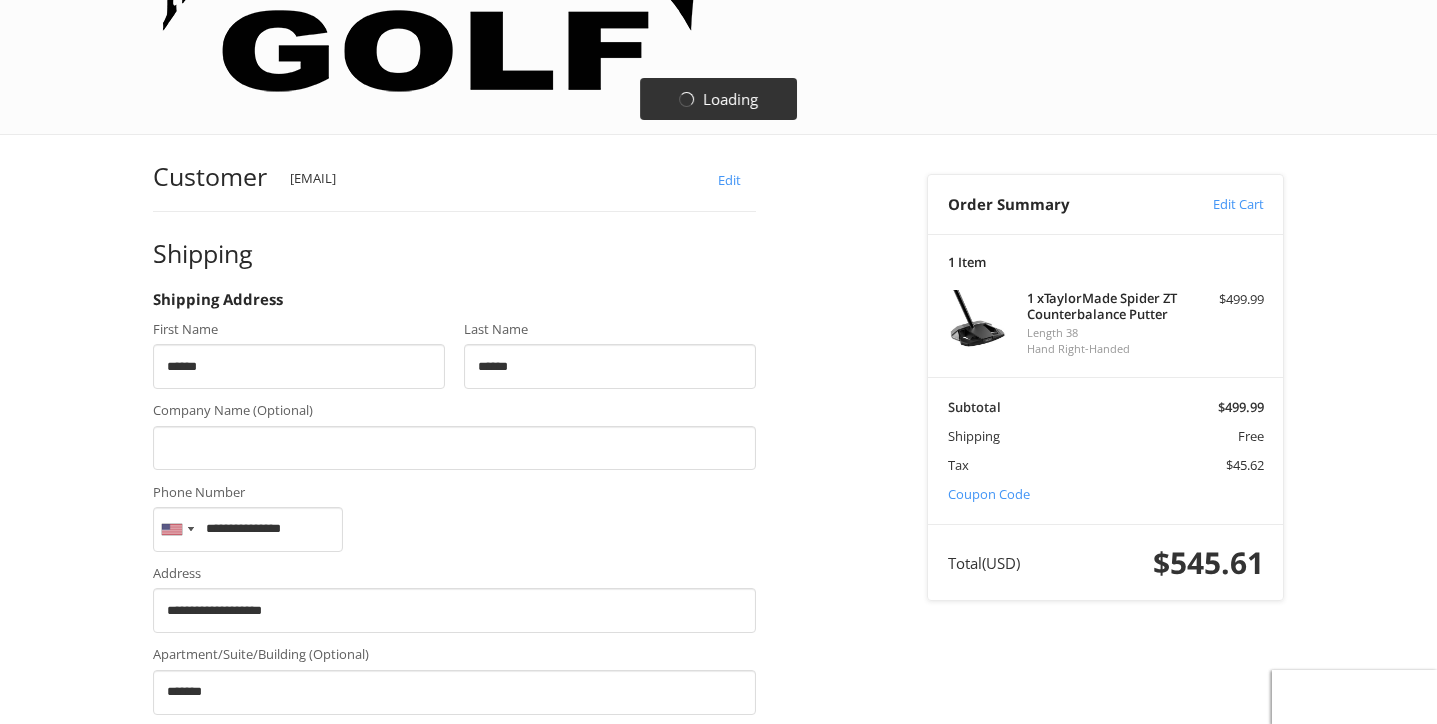 type on "*********" 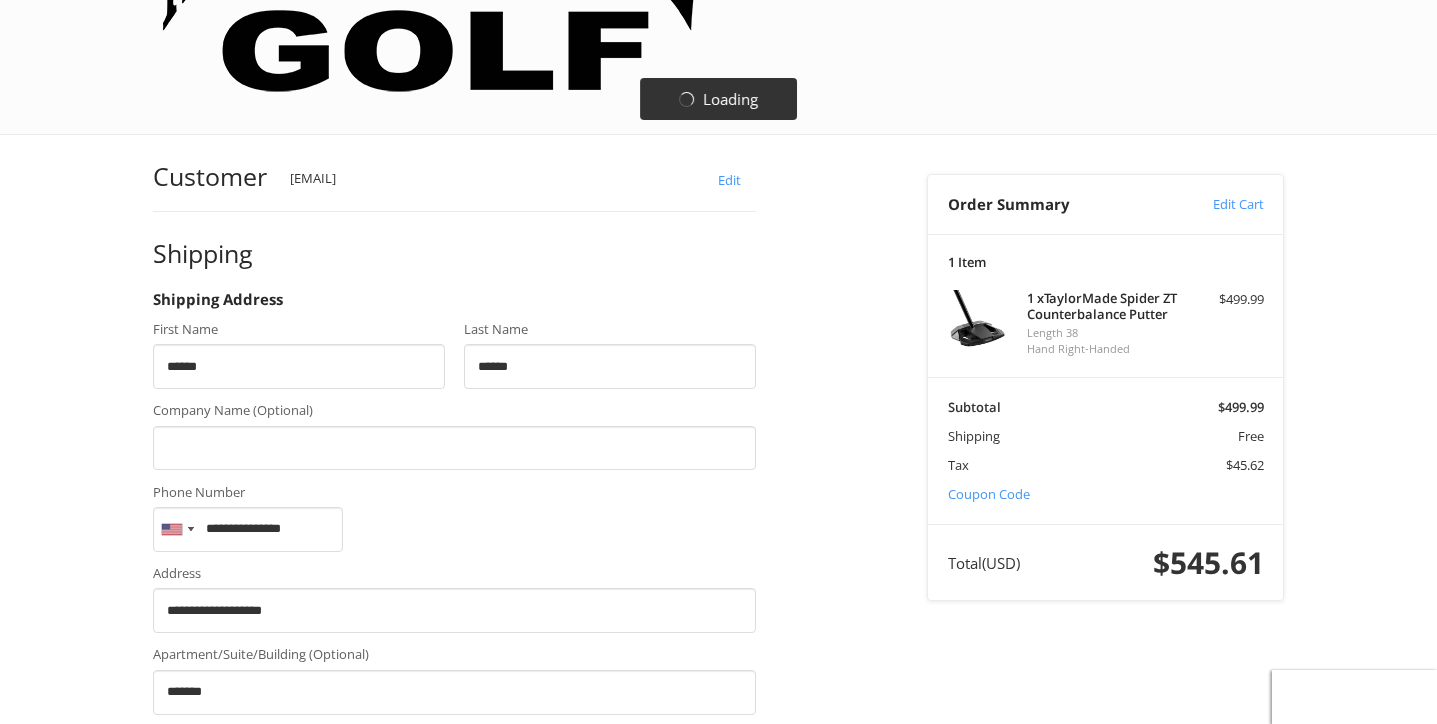 click on "*****" at bounding box center [642, 936] 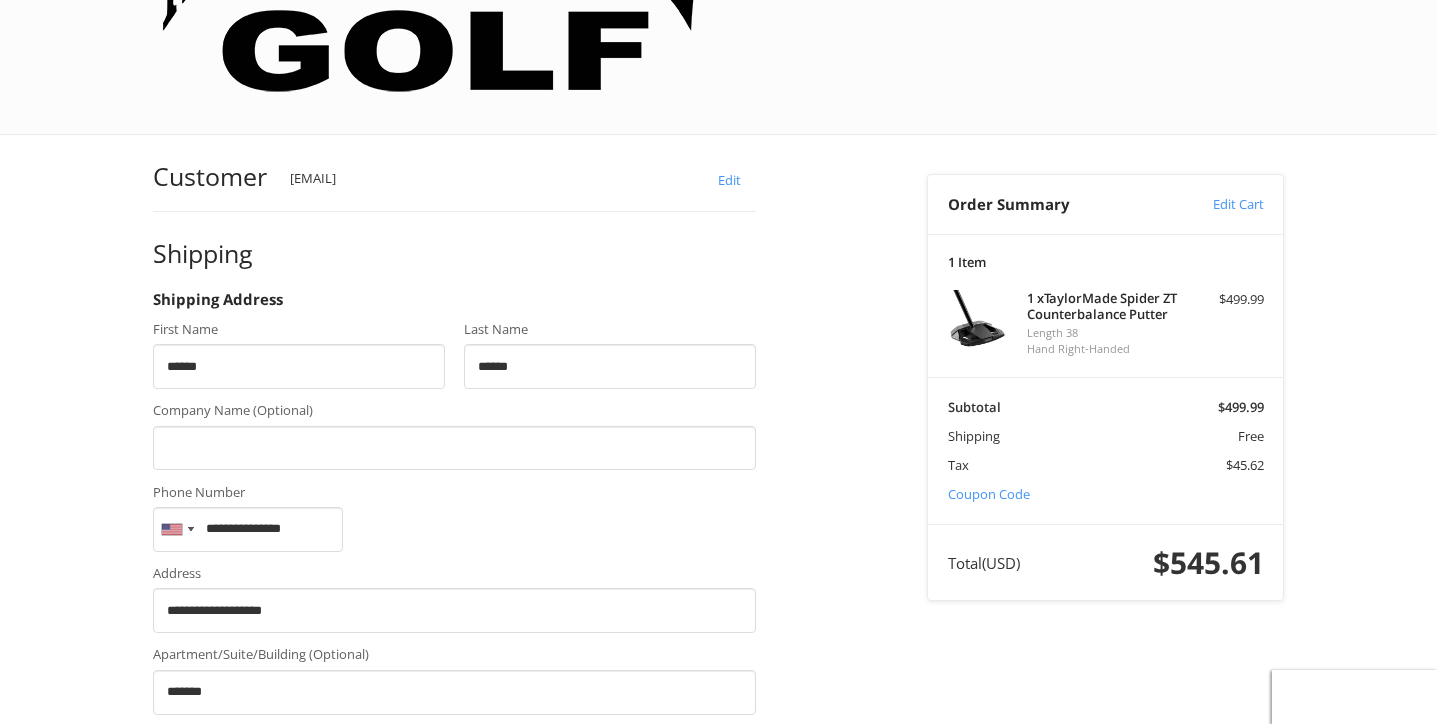 type on "*****" 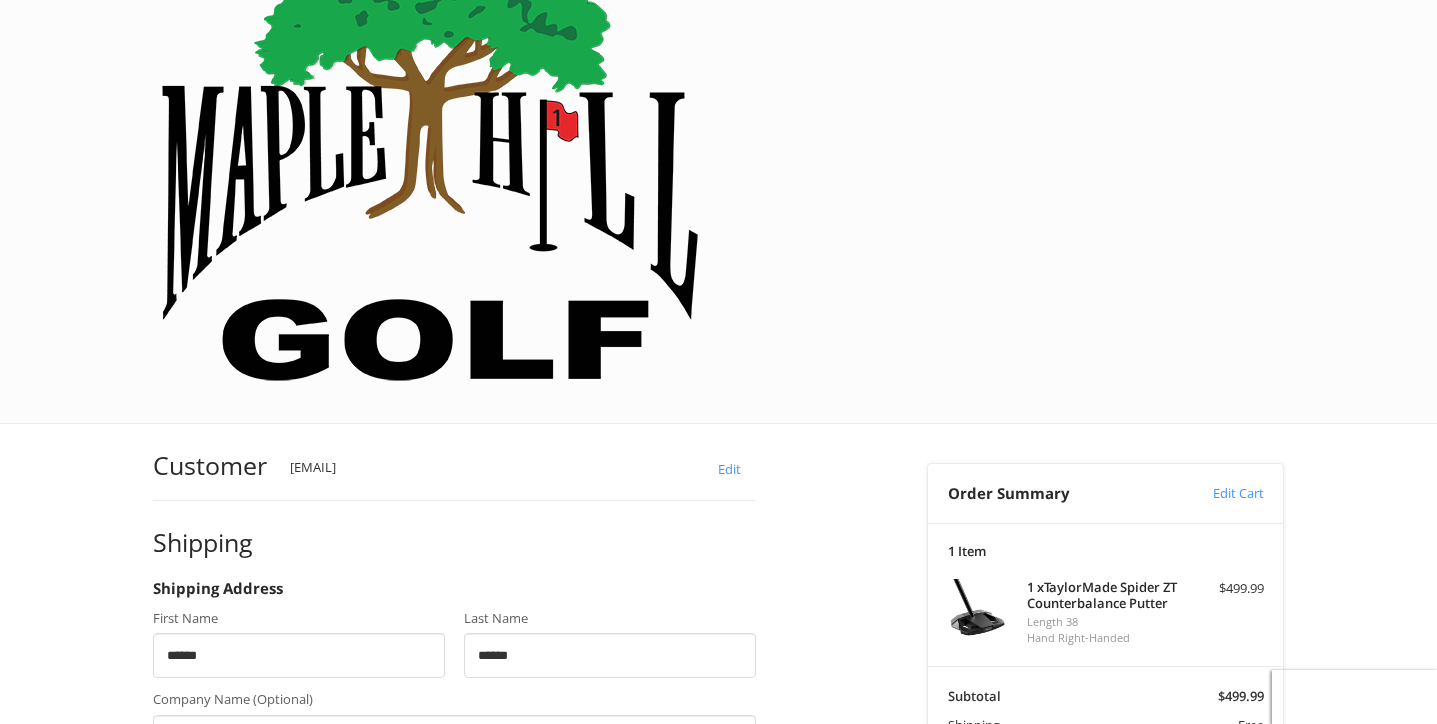 scroll, scrollTop: 121, scrollLeft: 0, axis: vertical 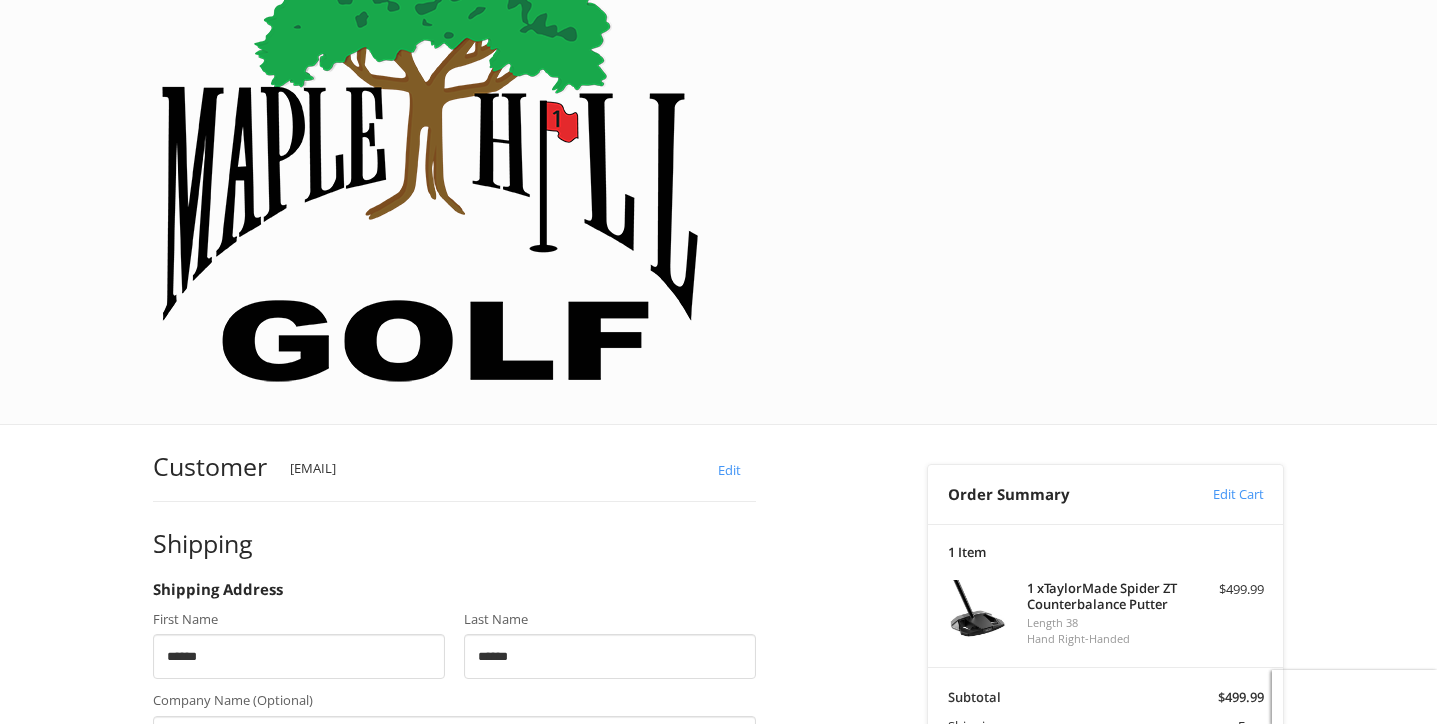 click on "Coupon Code" at bounding box center [989, 784] 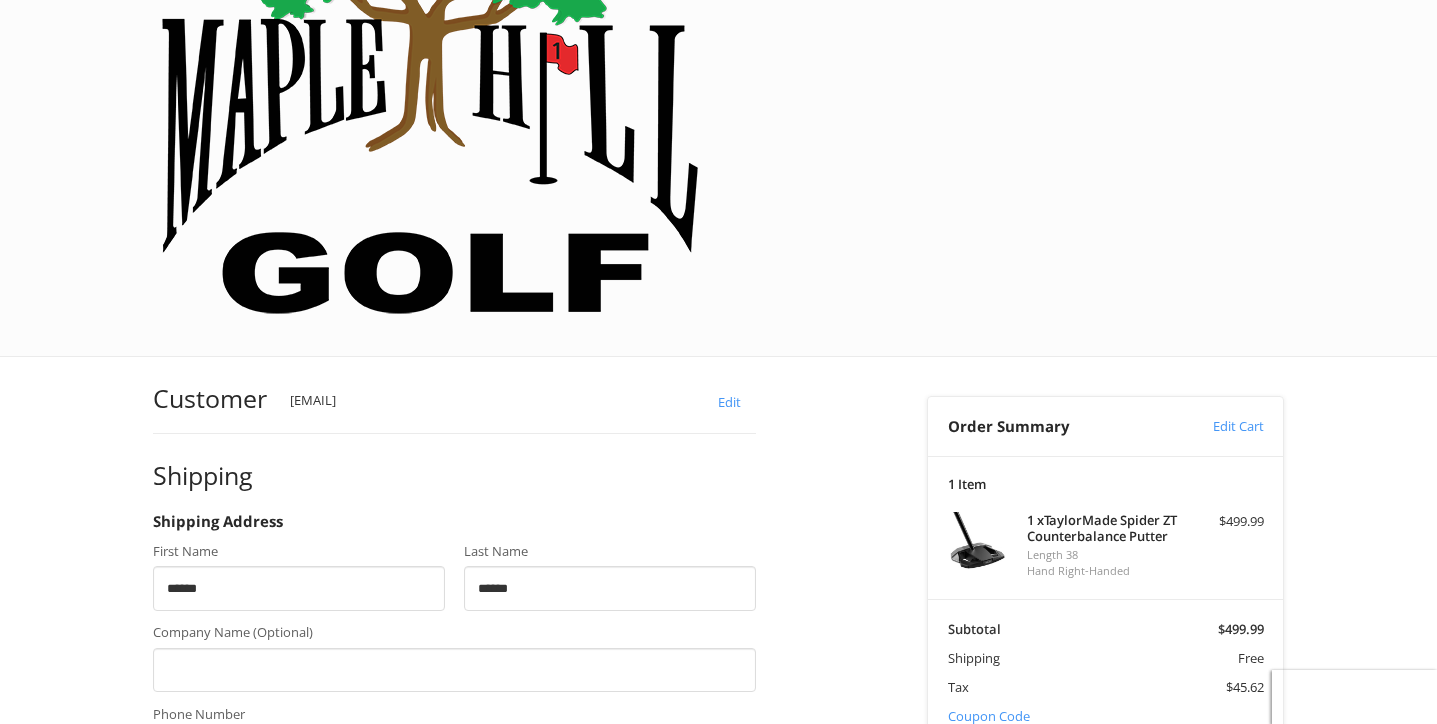 scroll, scrollTop: 859, scrollLeft: 0, axis: vertical 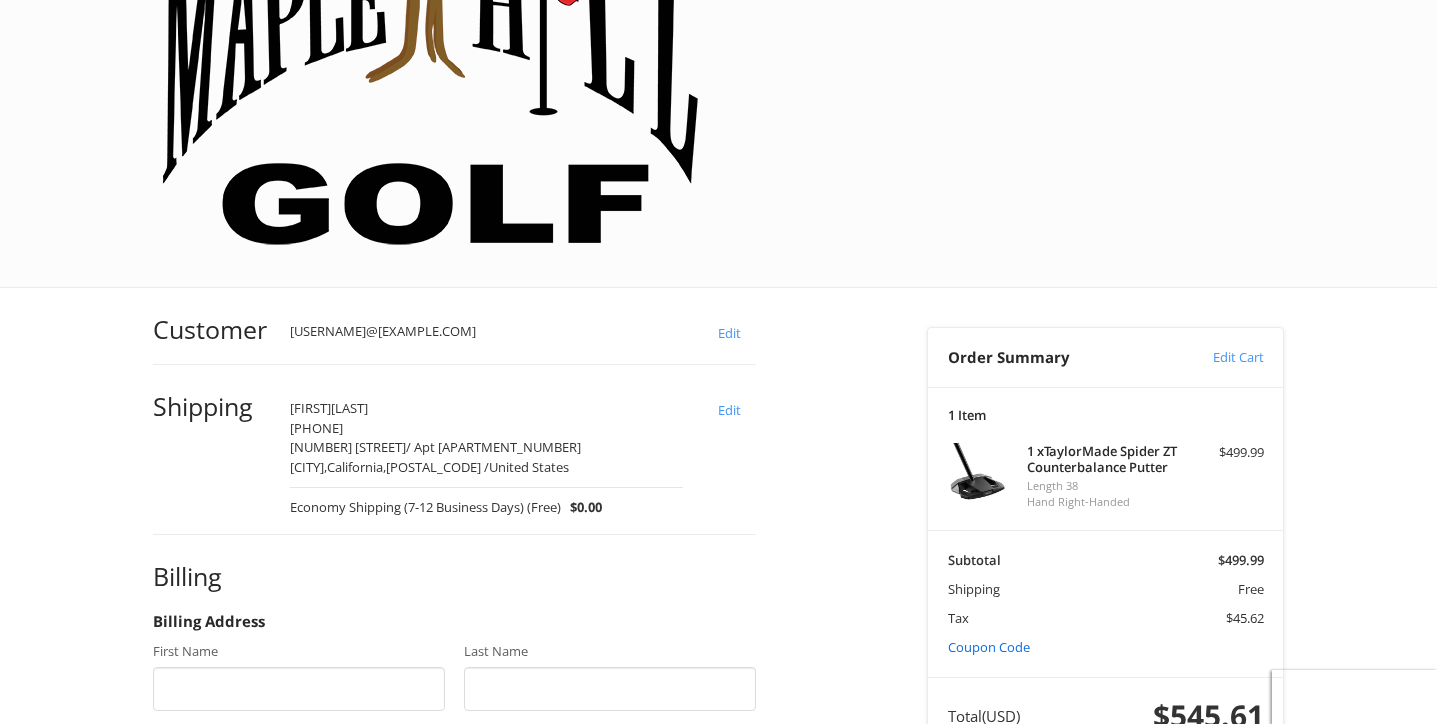 click on "Coupon Code" at bounding box center (989, 647) 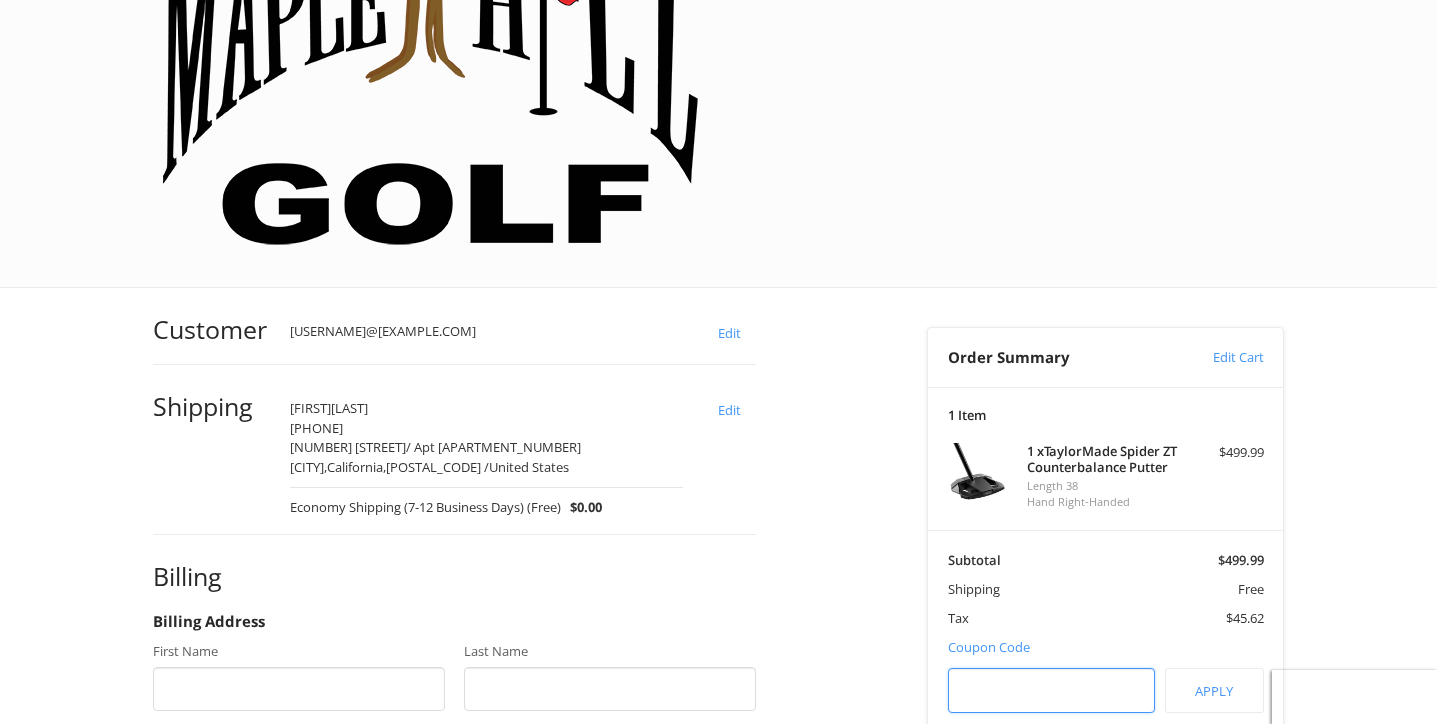 click at bounding box center (1052, 690) 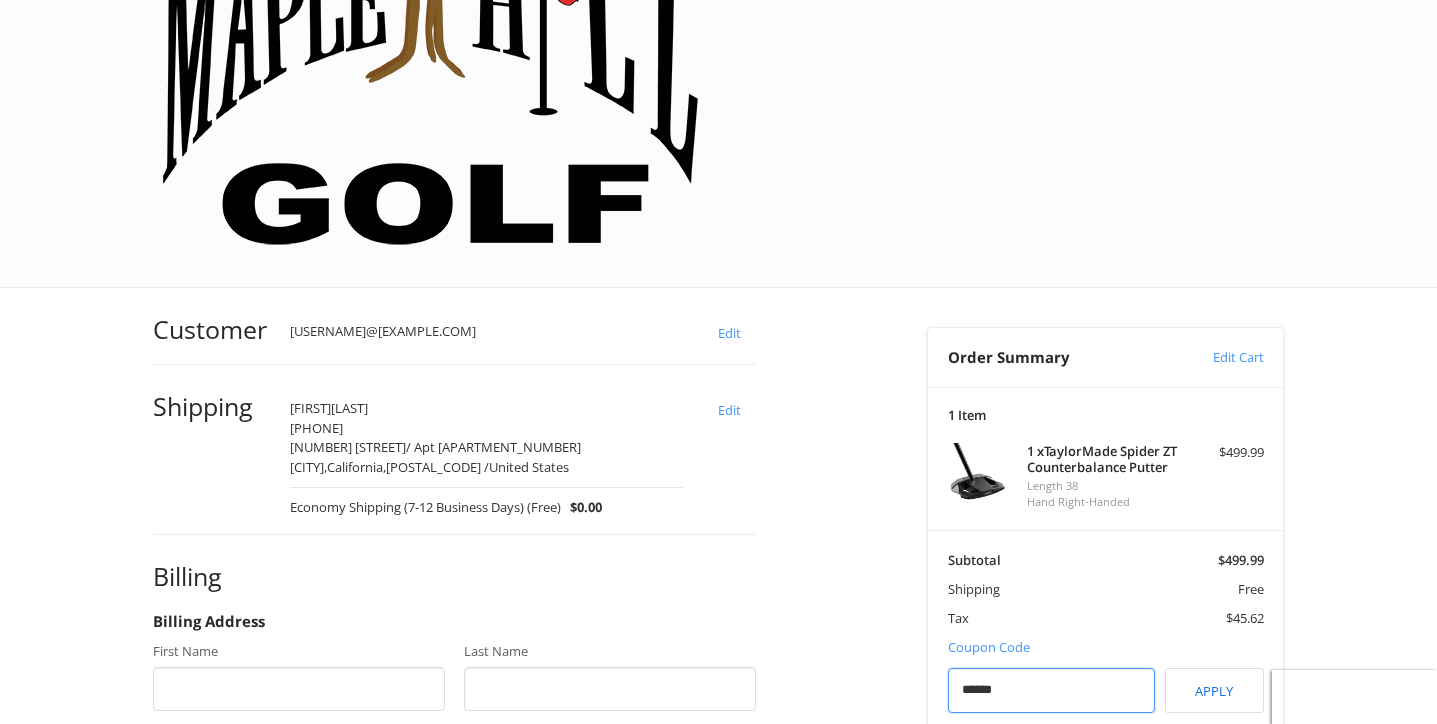type on "******" 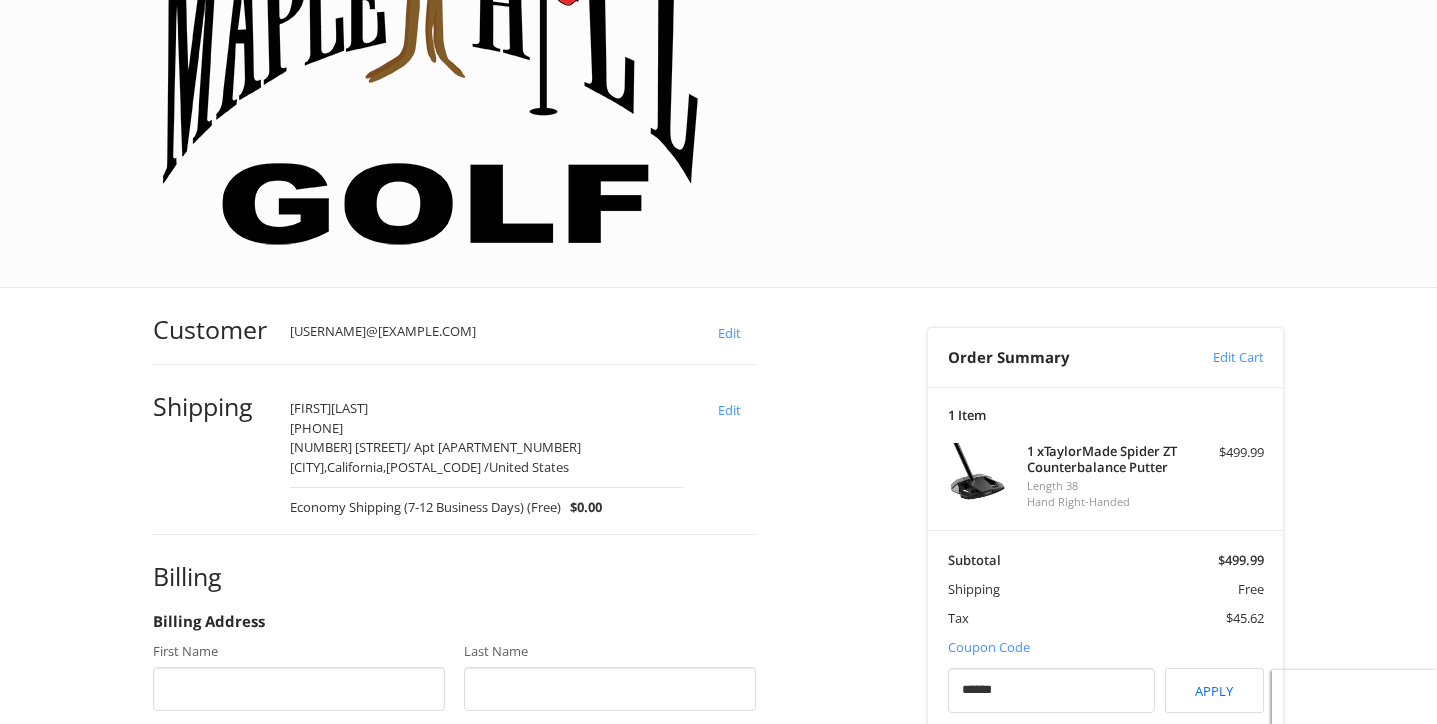 click on "Apply" at bounding box center (1214, 690) 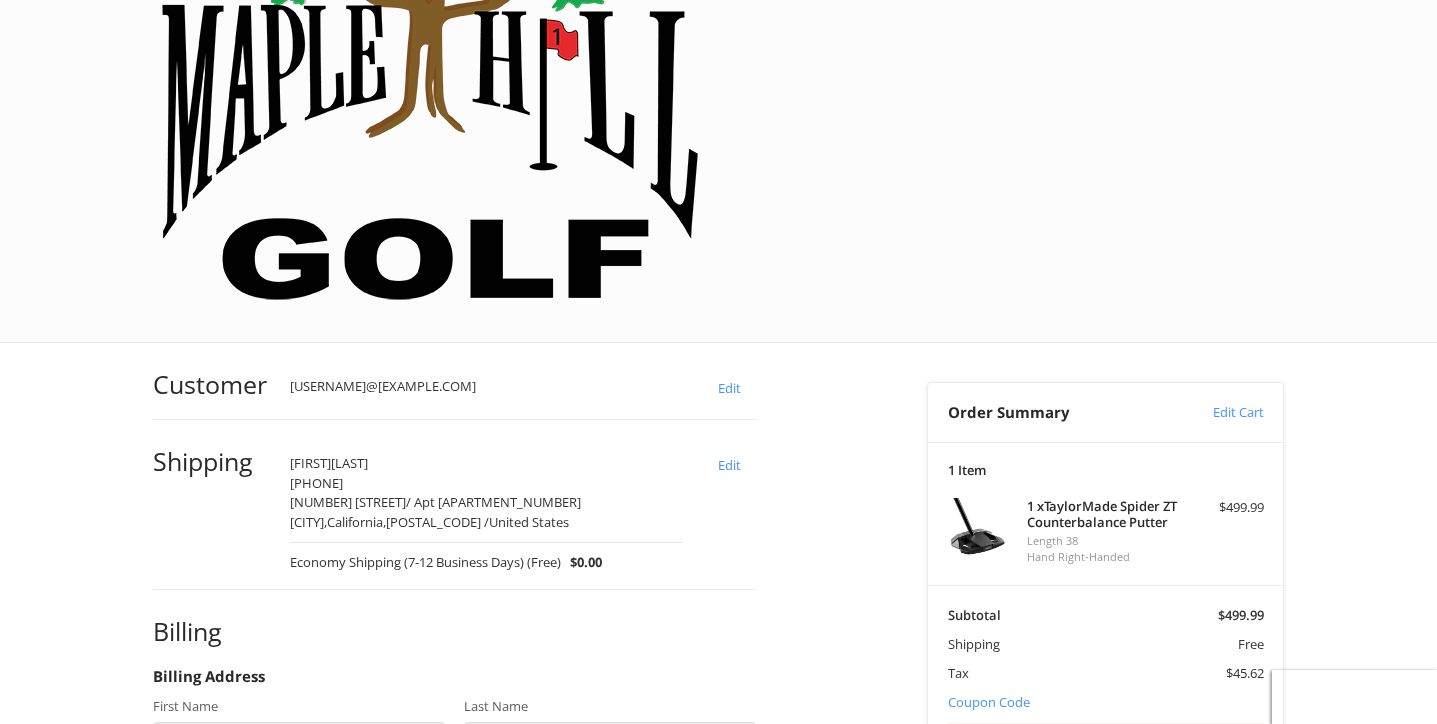 scroll, scrollTop: 0, scrollLeft: 0, axis: both 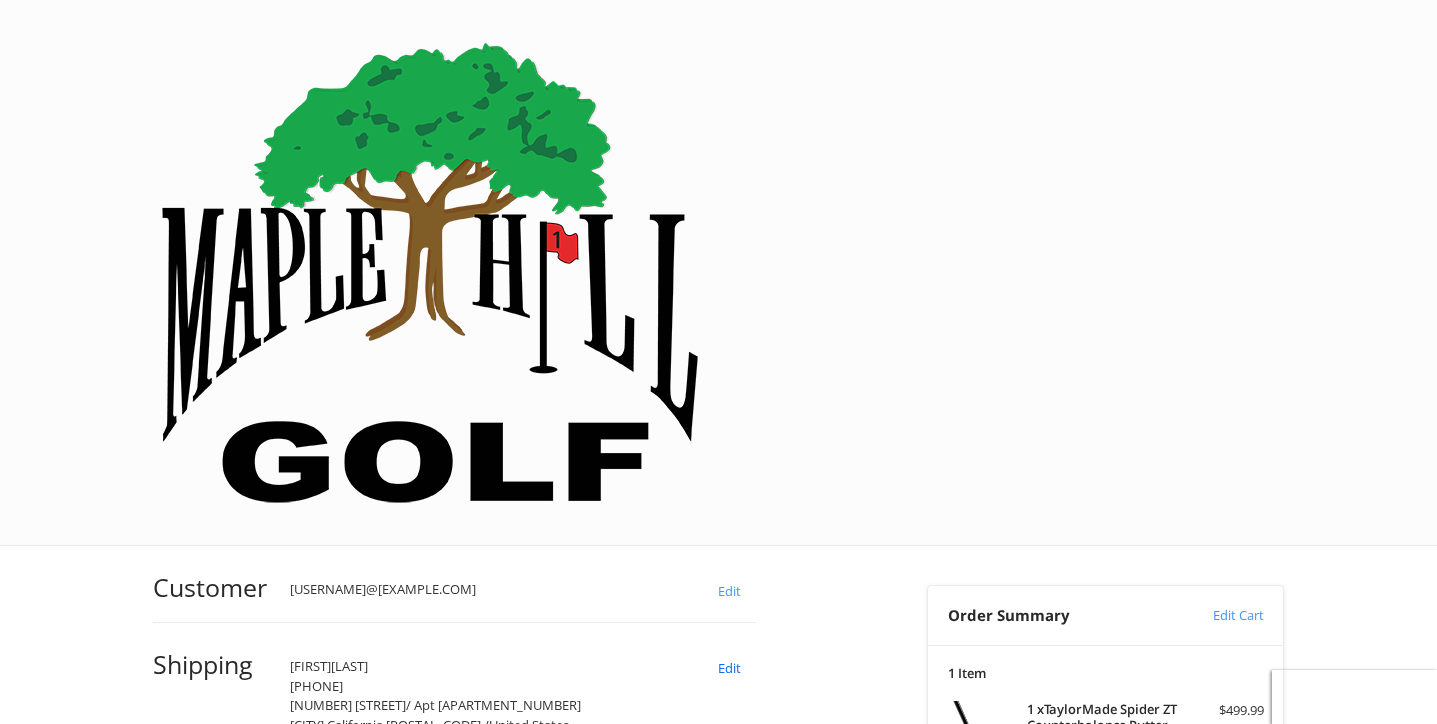 click on "Edit" at bounding box center [729, 667] 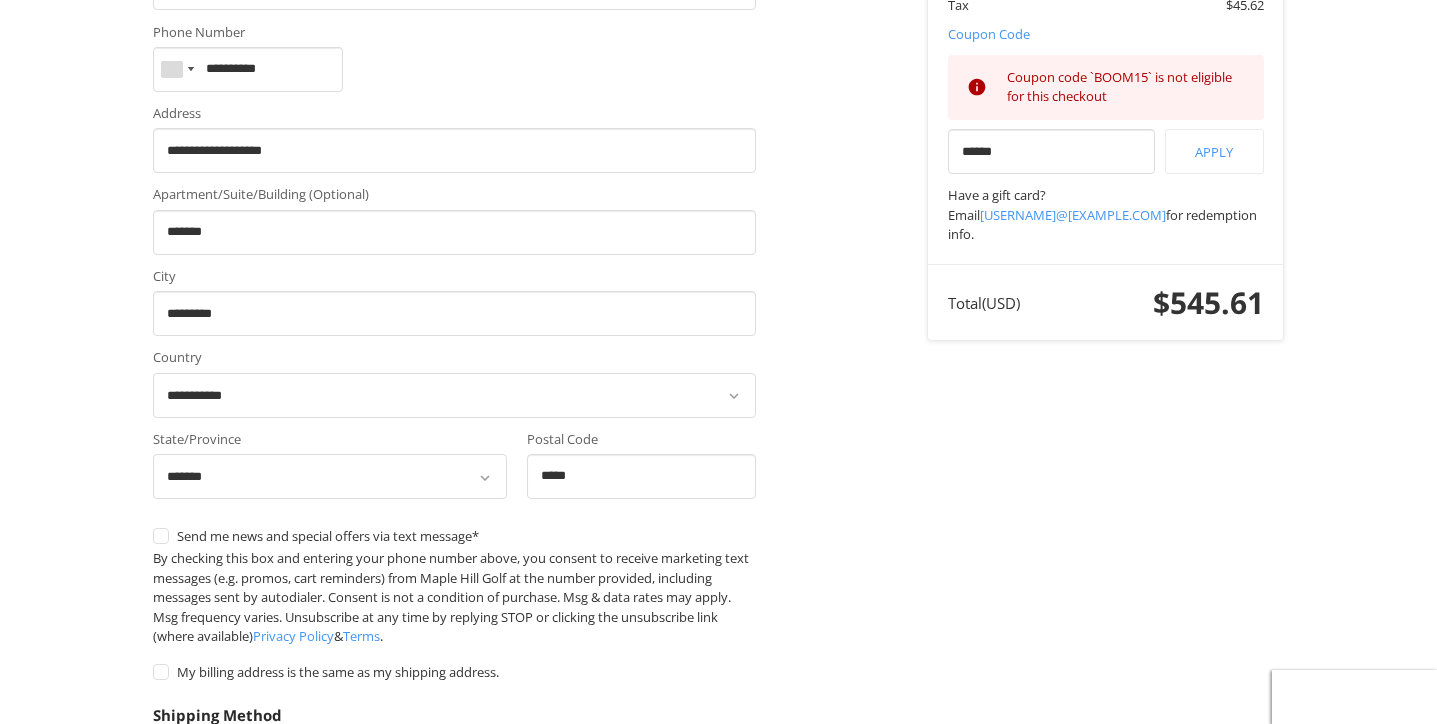 scroll, scrollTop: 890, scrollLeft: 0, axis: vertical 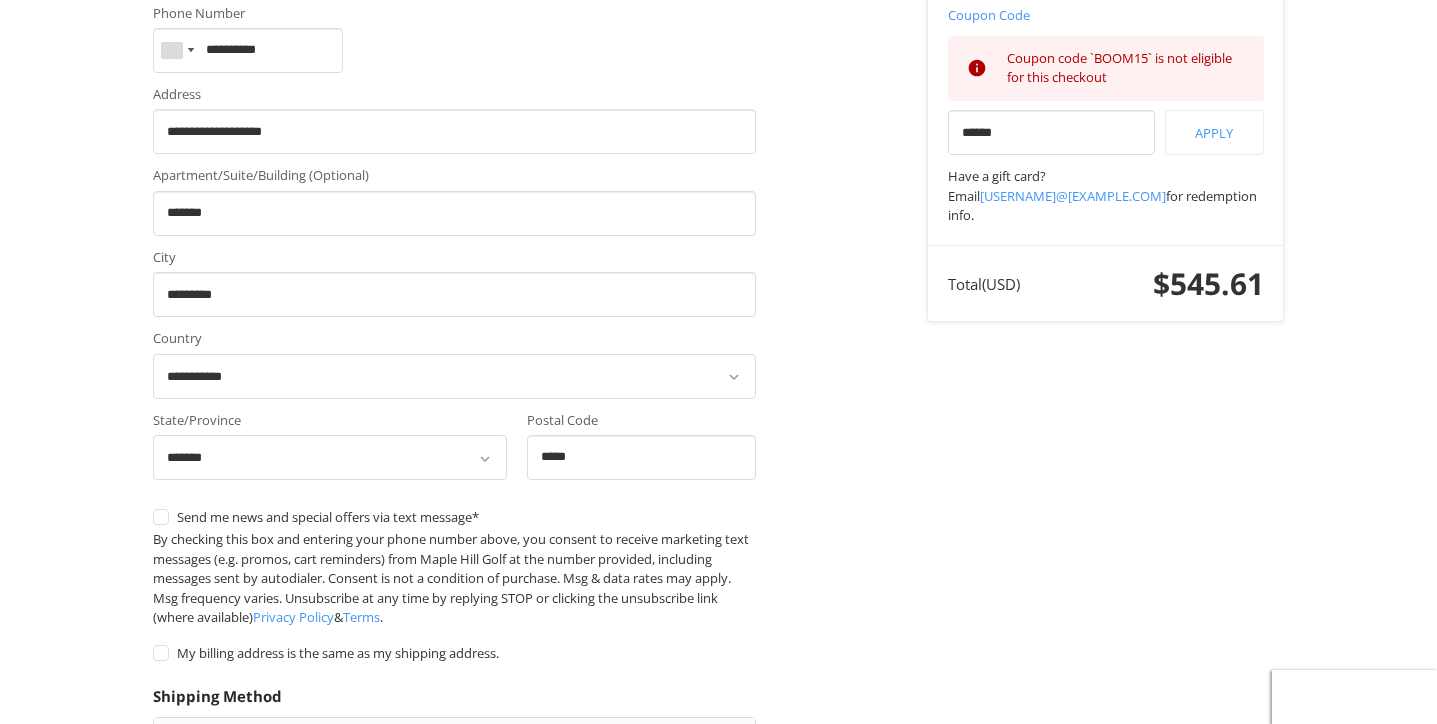 click on "UPS® (UPS® Ground)" at bounding box center [440, 867] 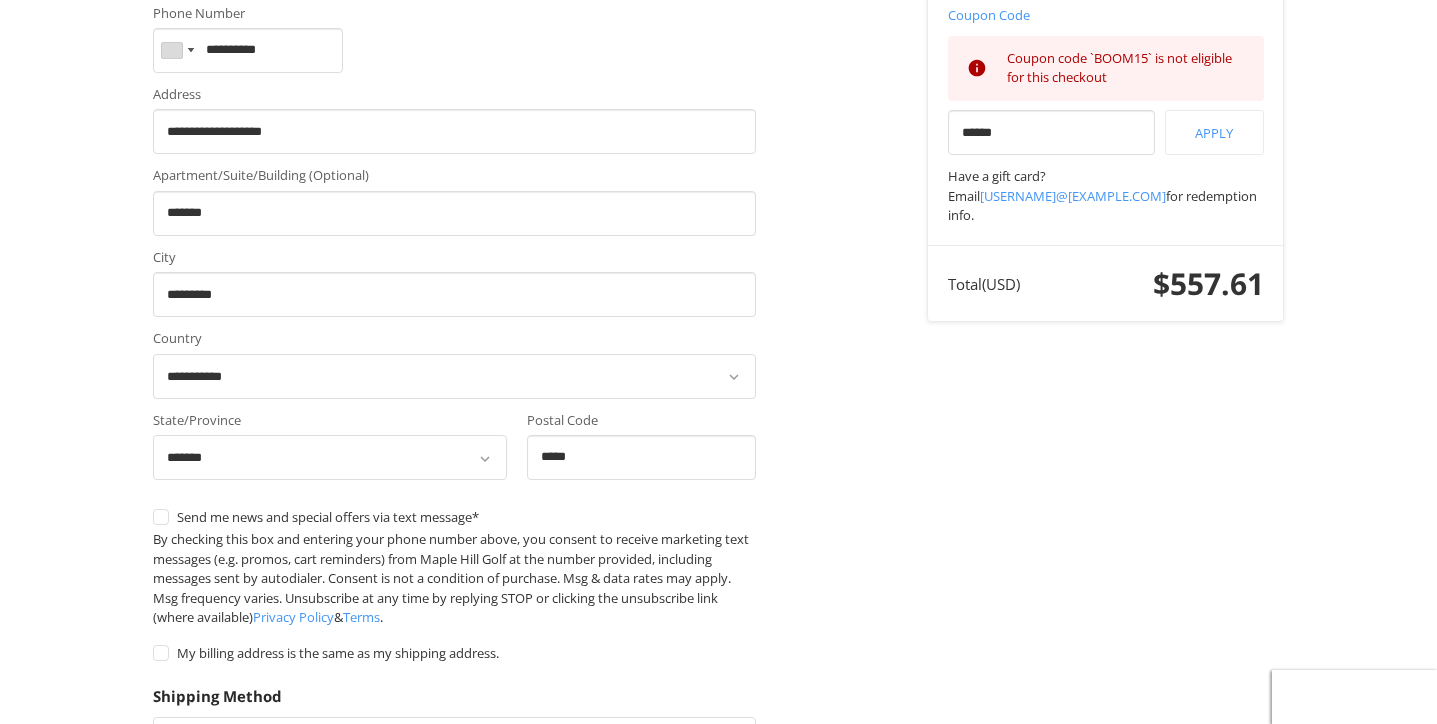 click on "Continue" at bounding box center [216, 949] 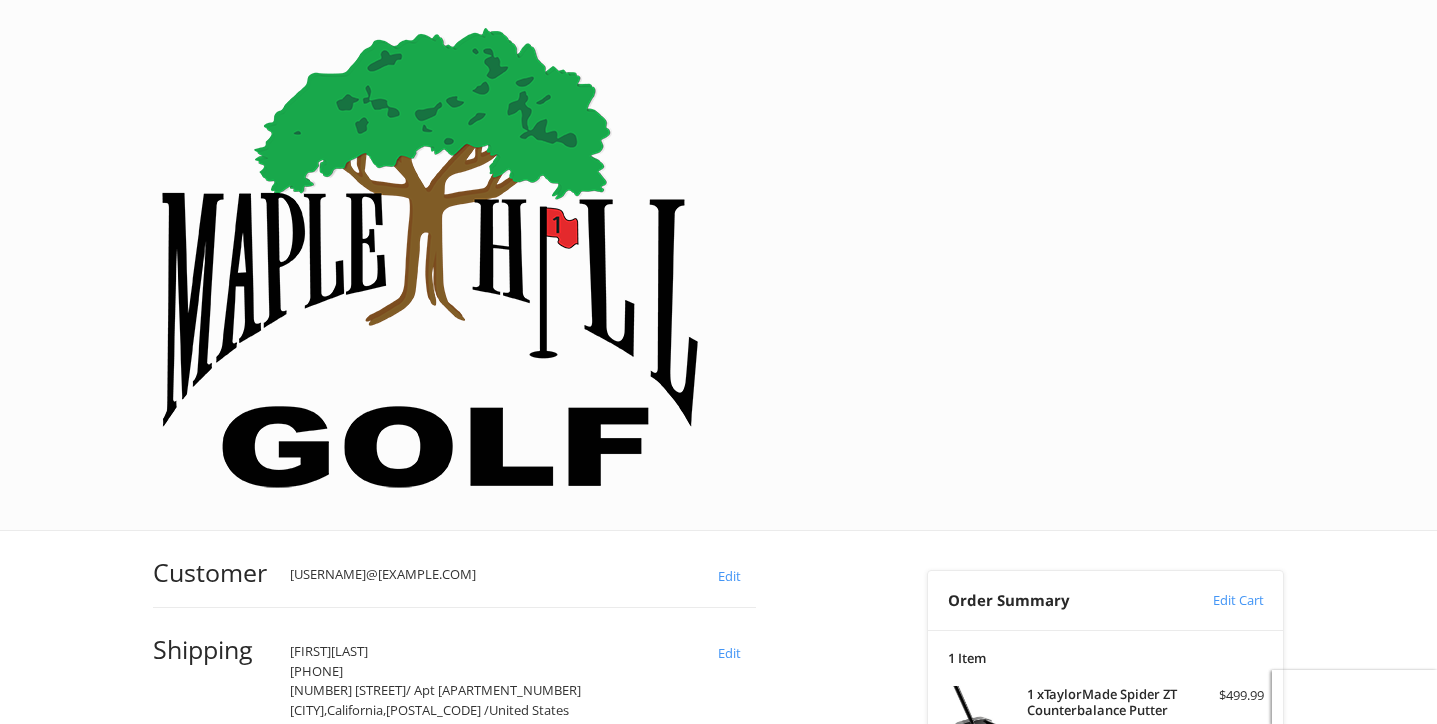 scroll, scrollTop: 0, scrollLeft: 0, axis: both 